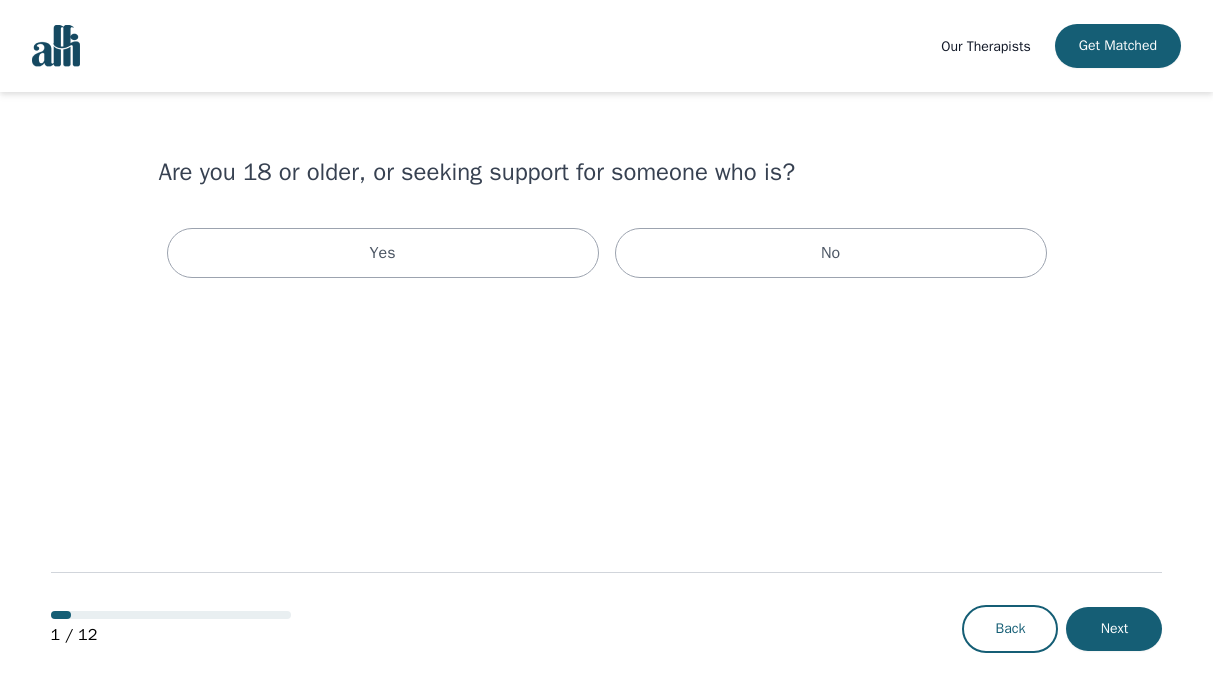 scroll, scrollTop: 0, scrollLeft: 0, axis: both 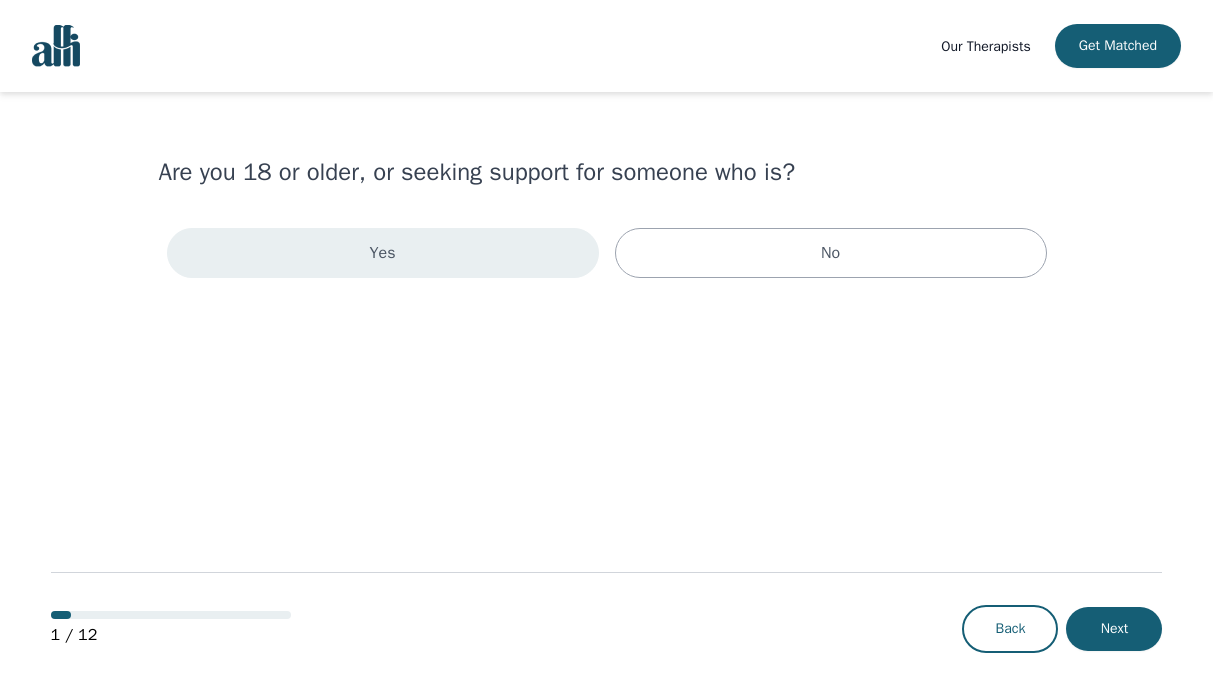 click on "Yes" at bounding box center (383, 253) 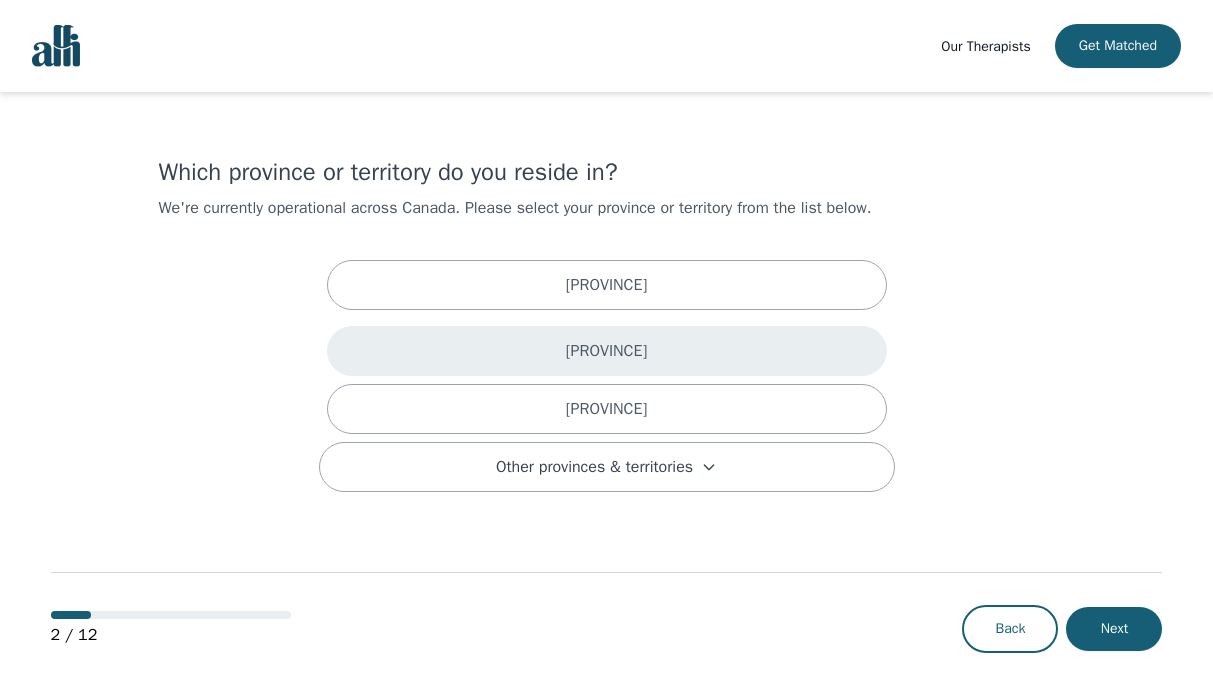 click on "[PROVINCE]" at bounding box center (607, 351) 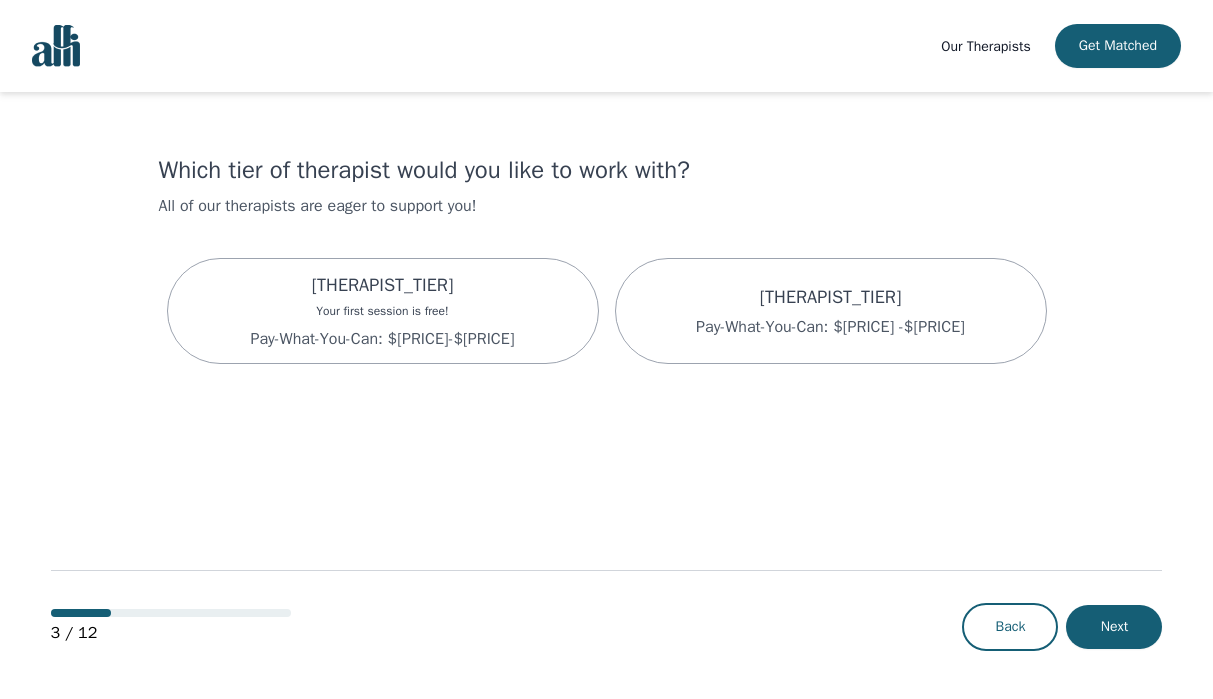 scroll, scrollTop: 0, scrollLeft: 0, axis: both 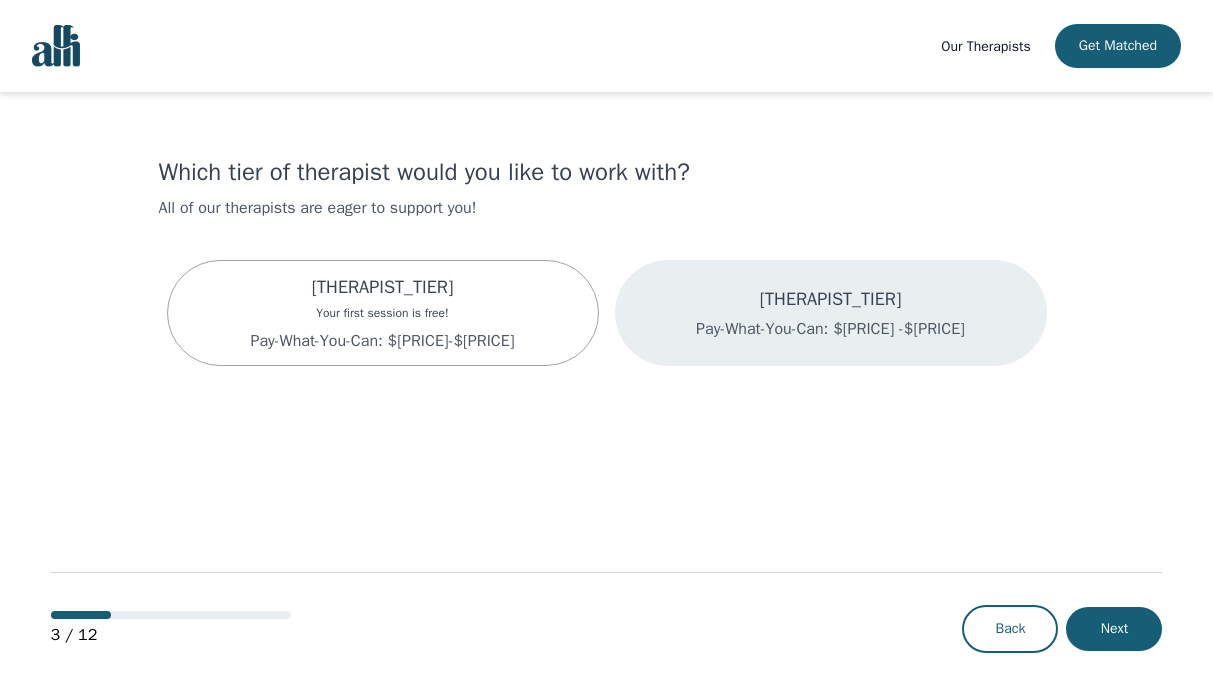 click on "Associate Therapist Pay-What-You-Can: $[PRICE] -$[PRICE]" at bounding box center [831, 313] 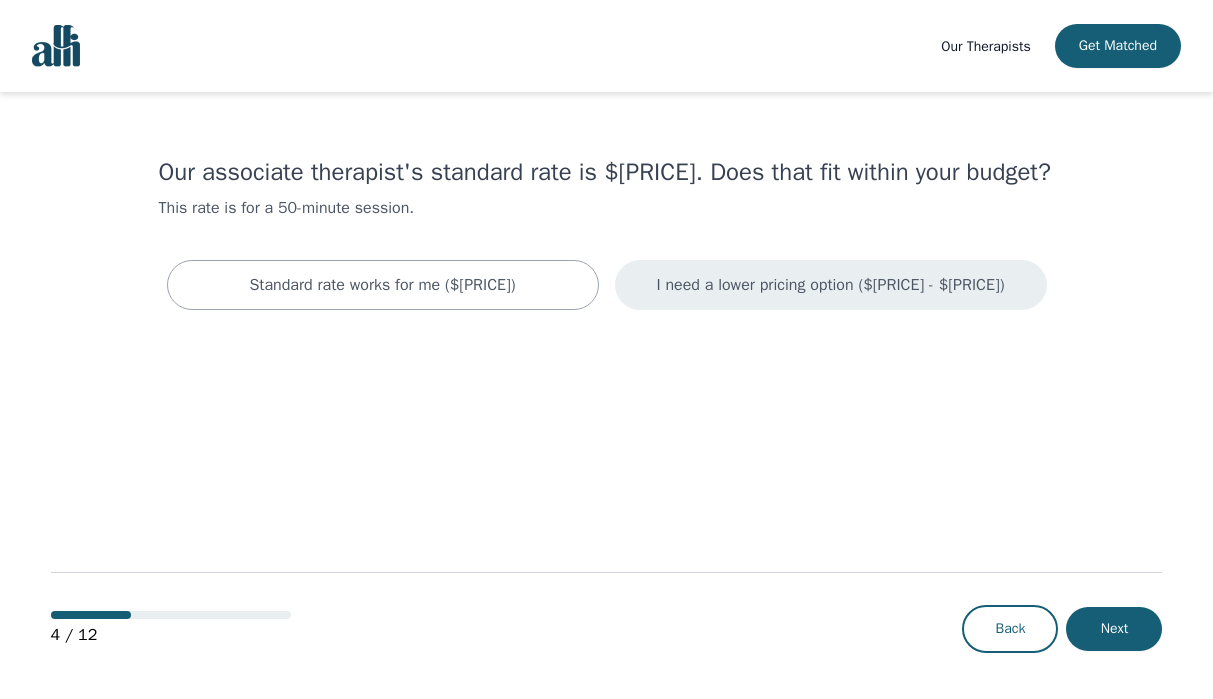 click on "I need a lower pricing option ($[PRICE] - $[PRICE])" at bounding box center [831, 285] 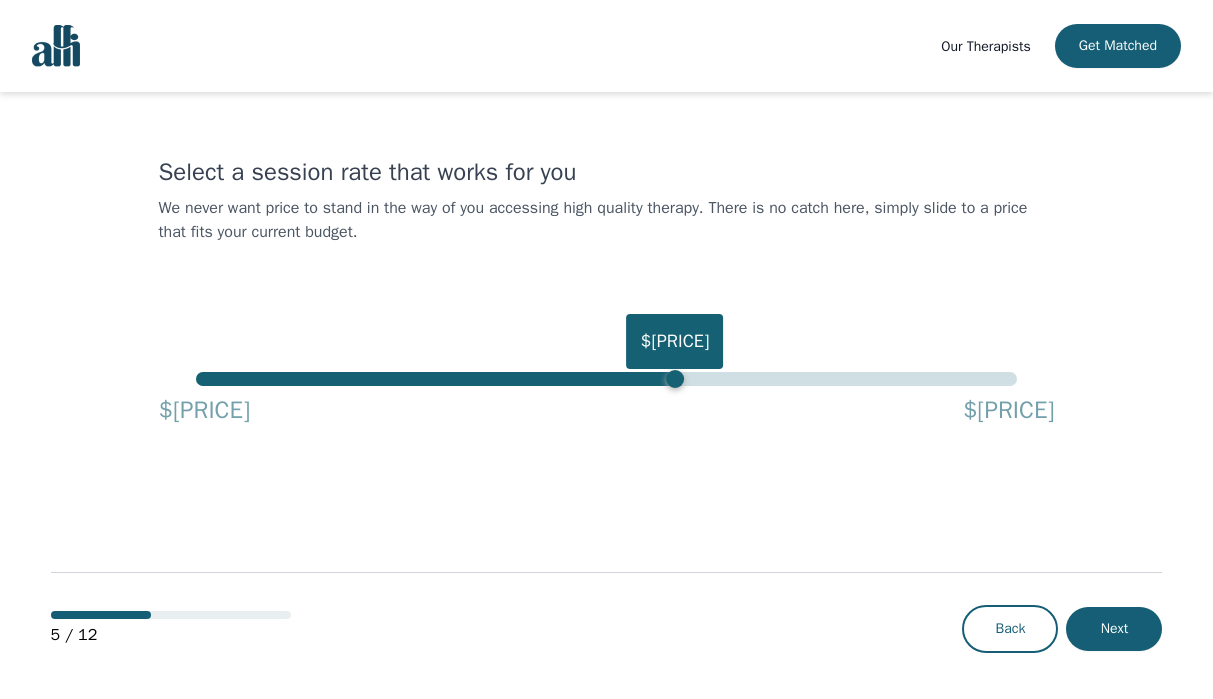 drag, startPoint x: 1007, startPoint y: 375, endPoint x: 673, endPoint y: 389, distance: 334.29327 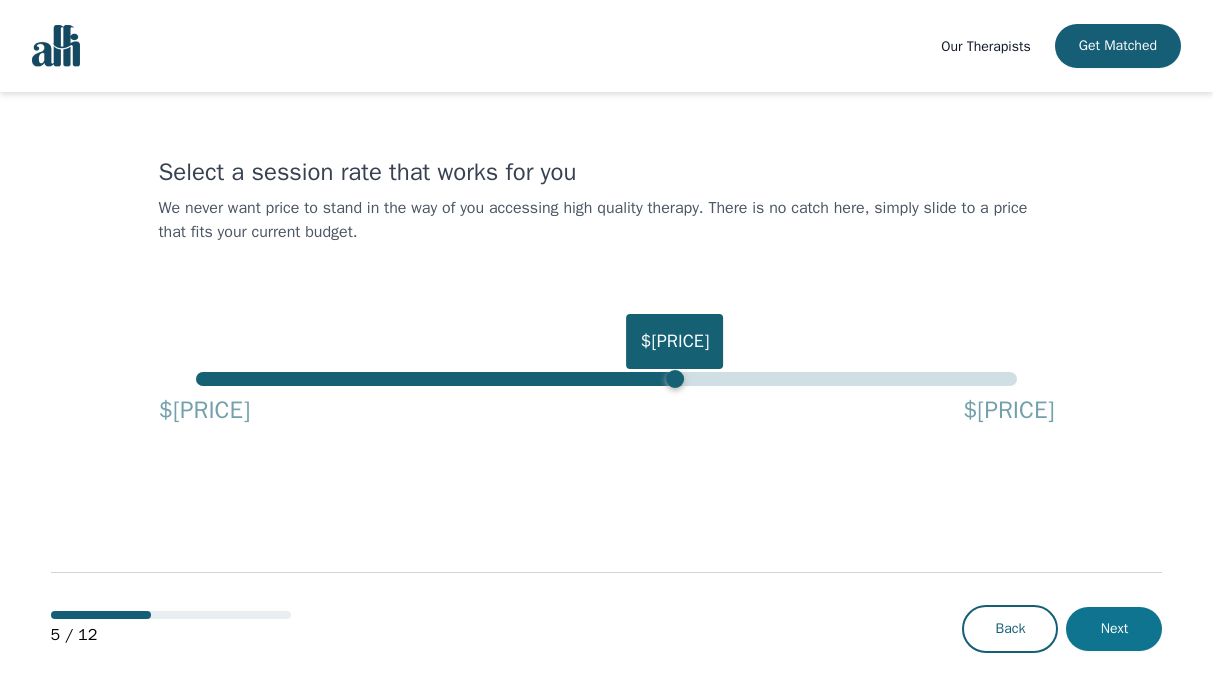 click on "Next" at bounding box center (1114, 629) 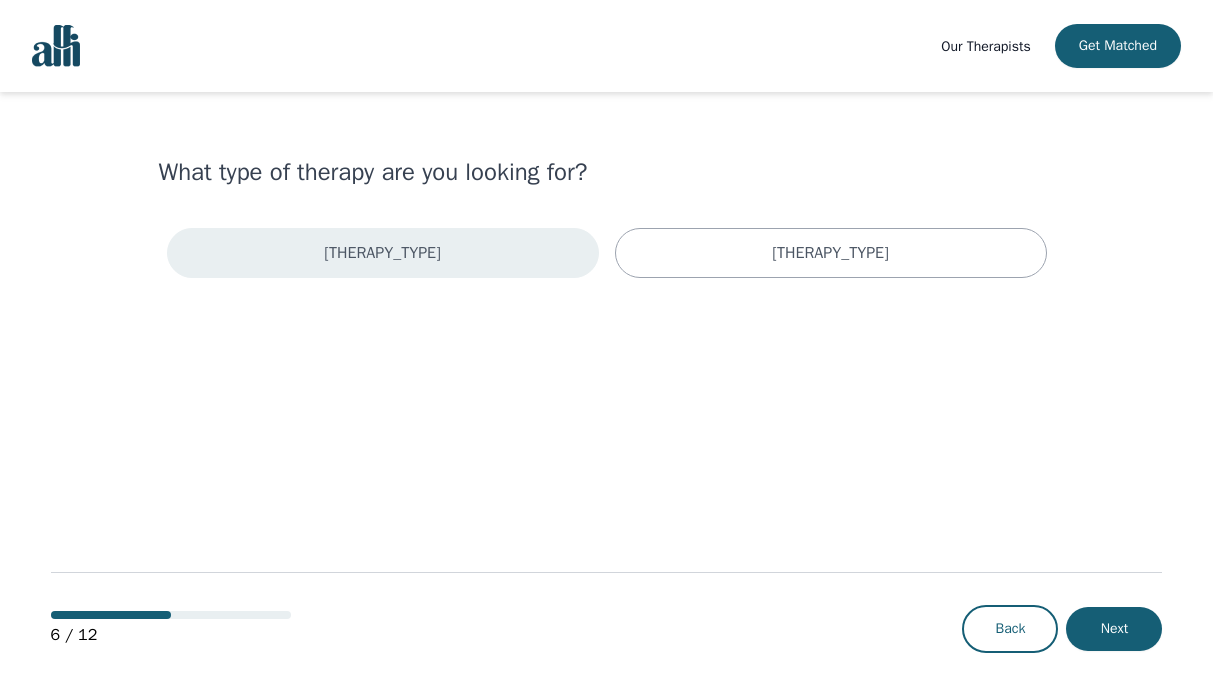 click on "[THERAPY_TYPE]" at bounding box center [383, 253] 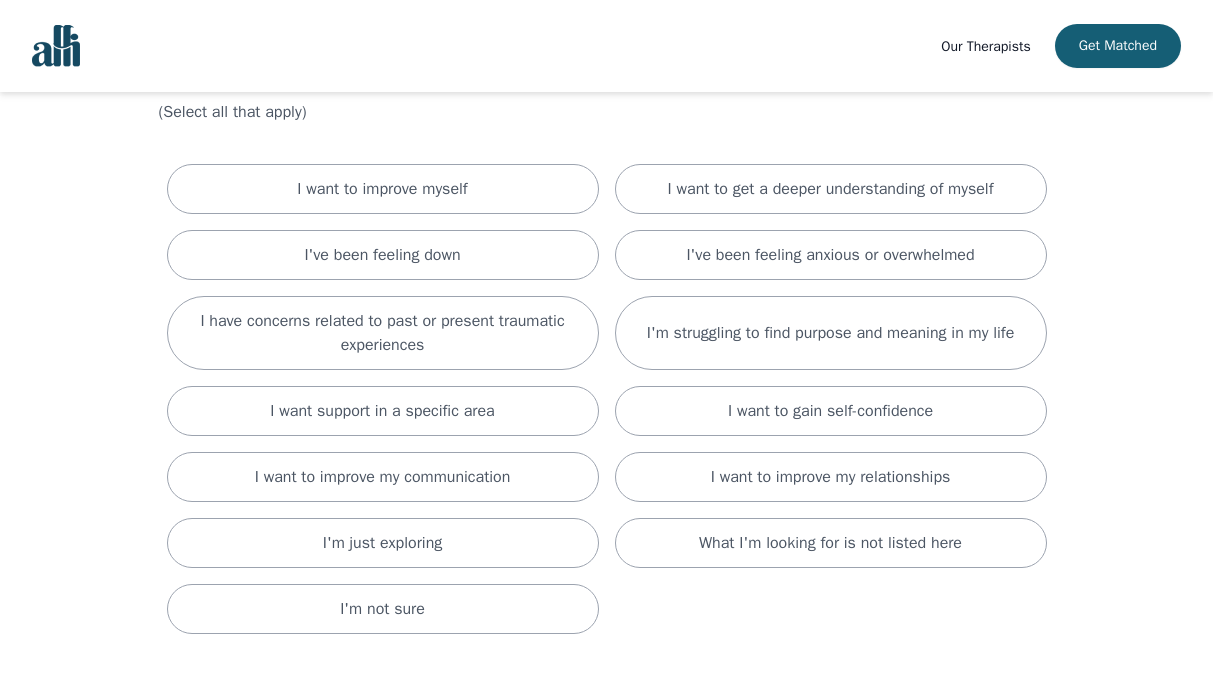 scroll, scrollTop: 100, scrollLeft: 0, axis: vertical 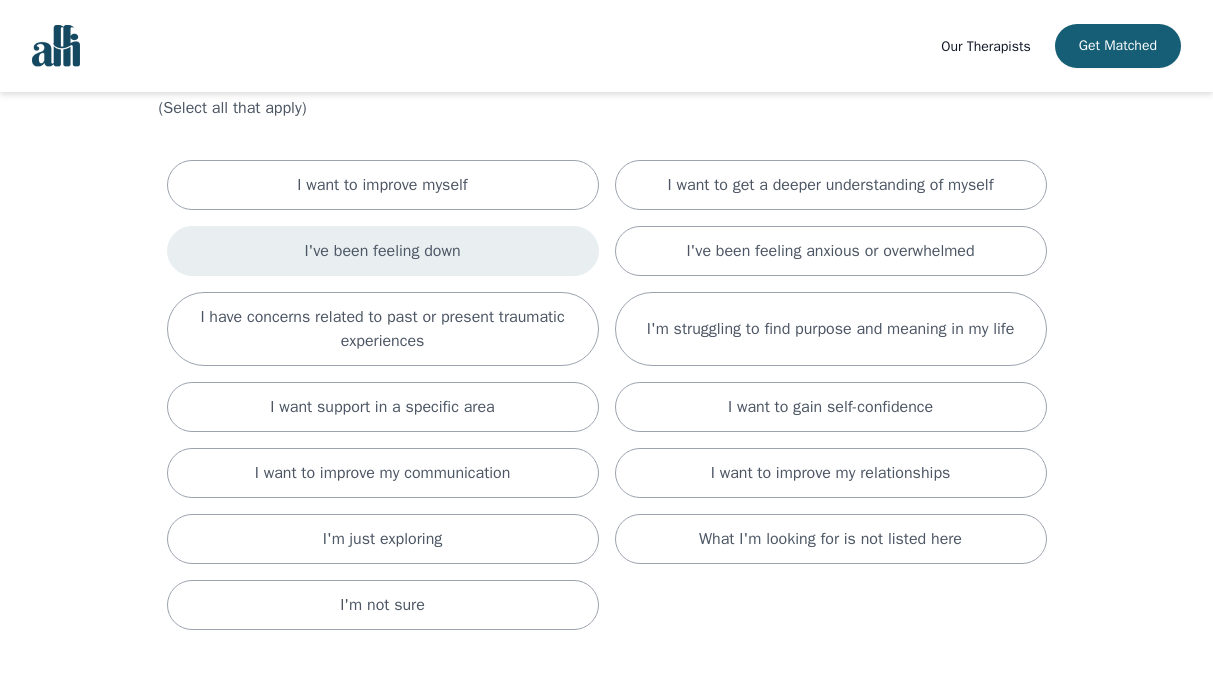 click on "I've been feeling down" at bounding box center (383, 251) 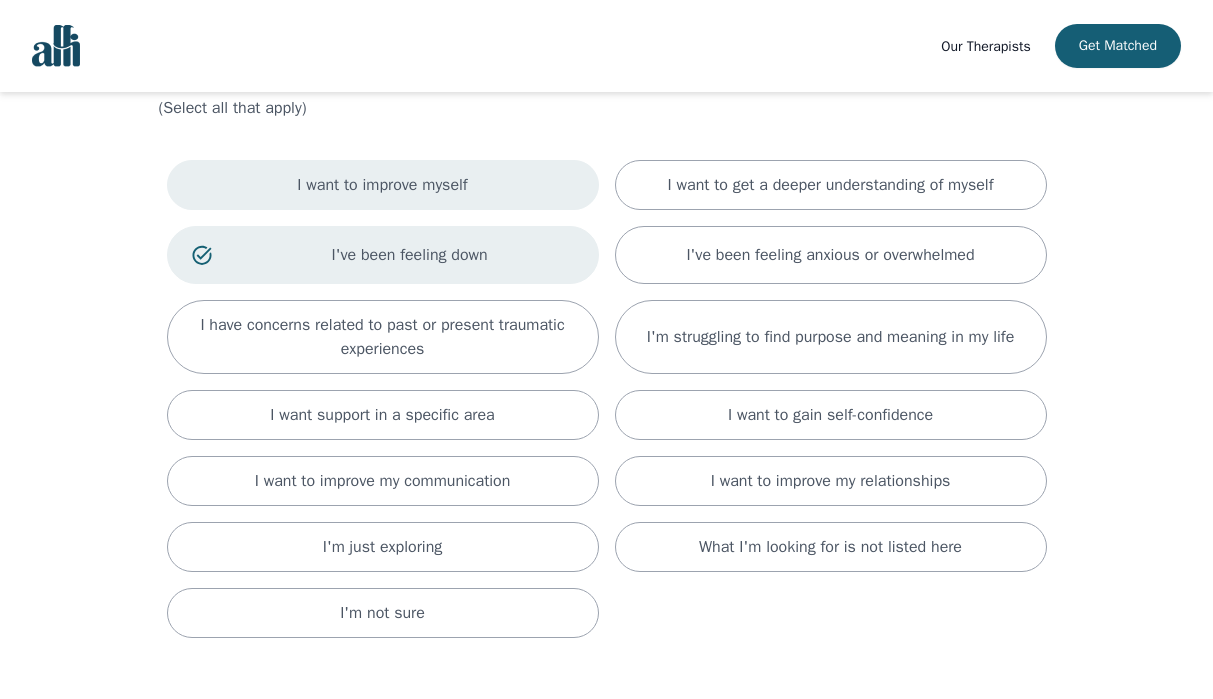 click on "I want to improve myself" at bounding box center (383, 185) 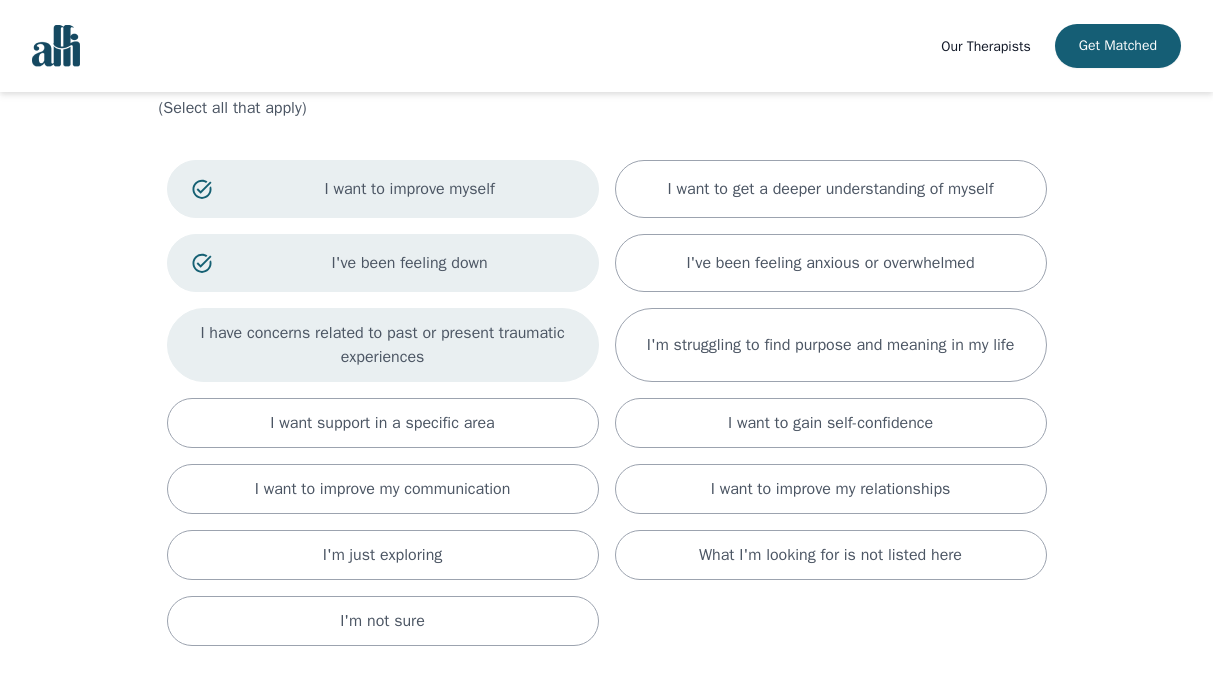 click on "I have concerns related to past or present traumatic experiences" at bounding box center [831, 189] 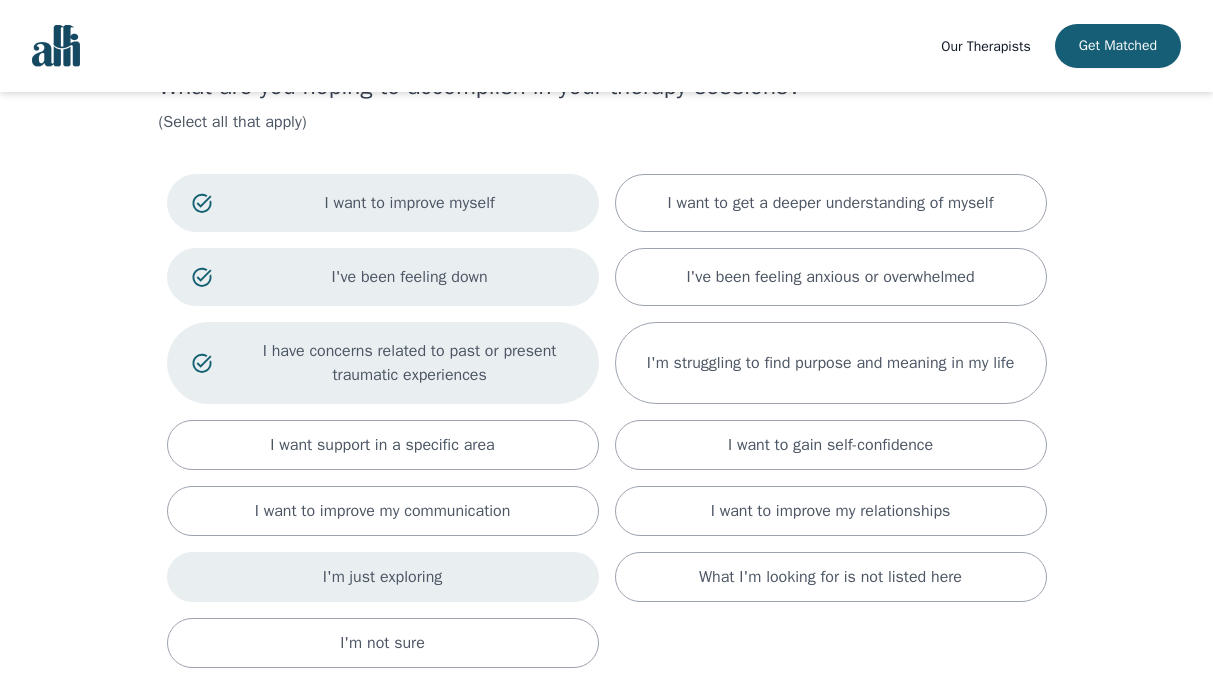 scroll, scrollTop: 38, scrollLeft: 0, axis: vertical 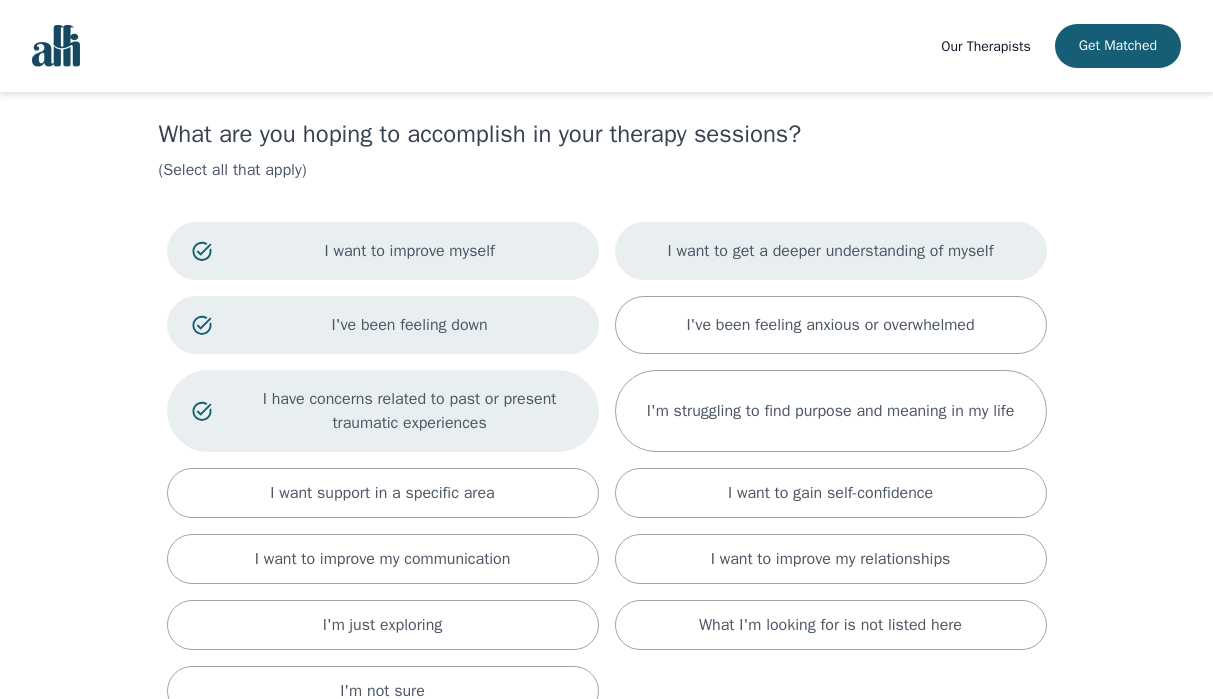 click on "I want to get a deeper understanding of myself" at bounding box center [831, 251] 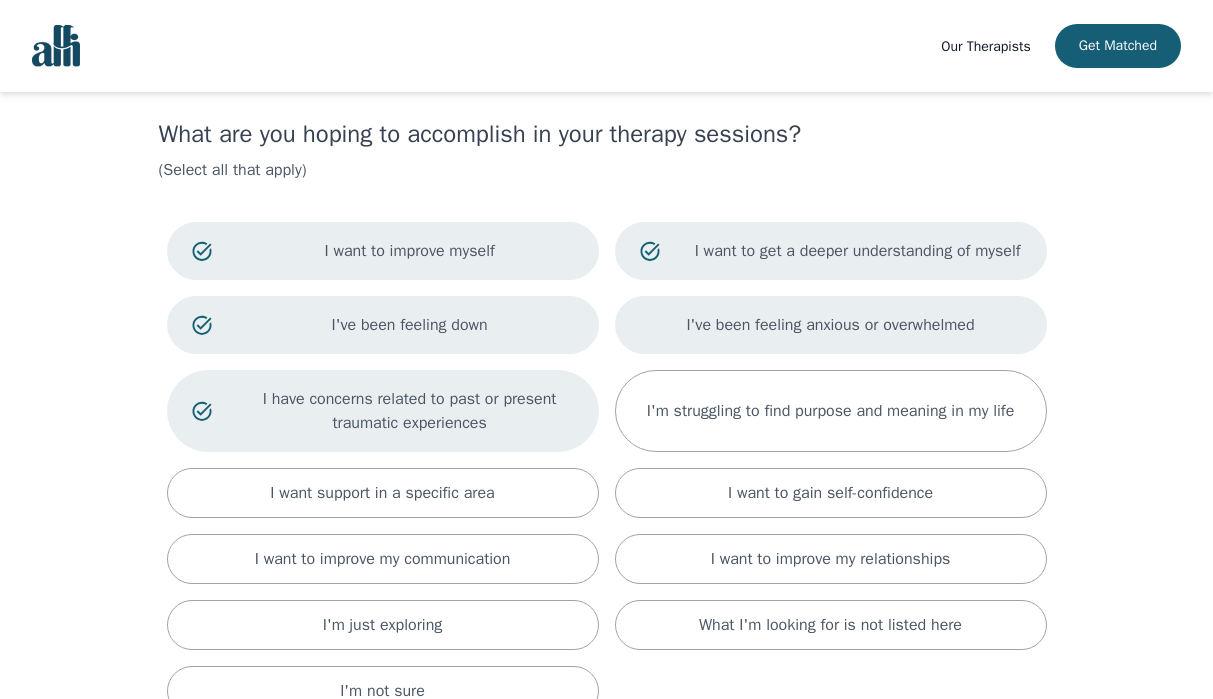 click on "I've been feeling anxious or overwhelmed" at bounding box center (830, 325) 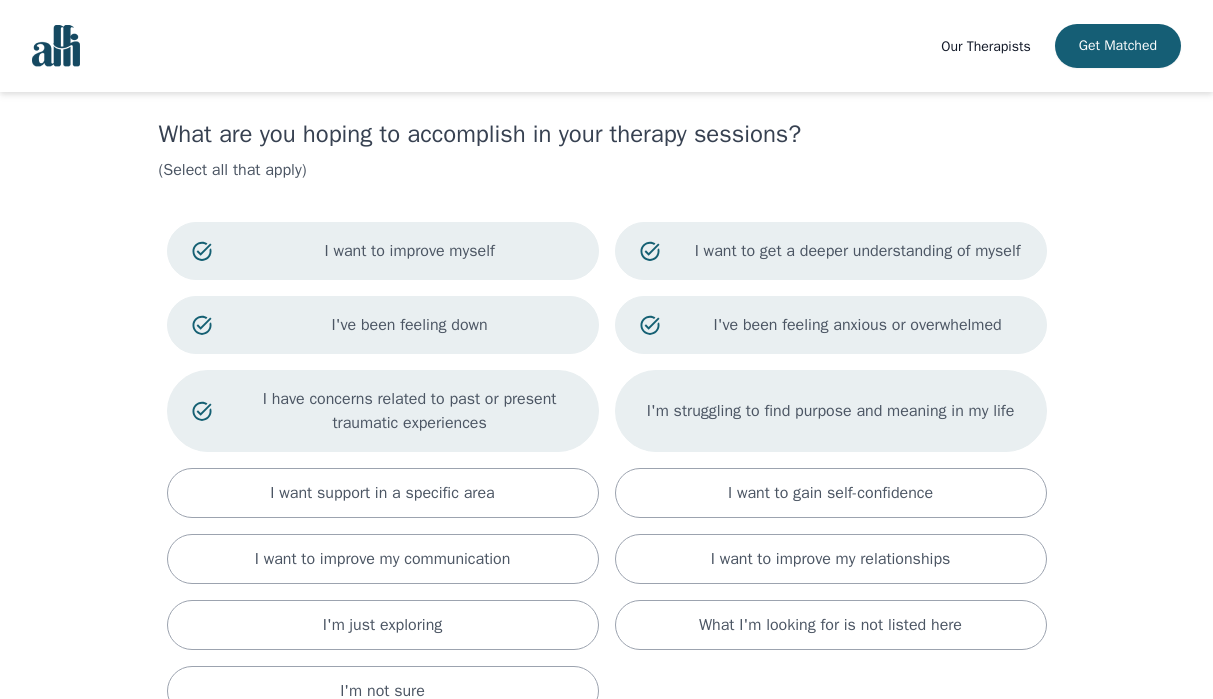 click on "I'm struggling to find purpose and meaning in my life" at bounding box center (831, 411) 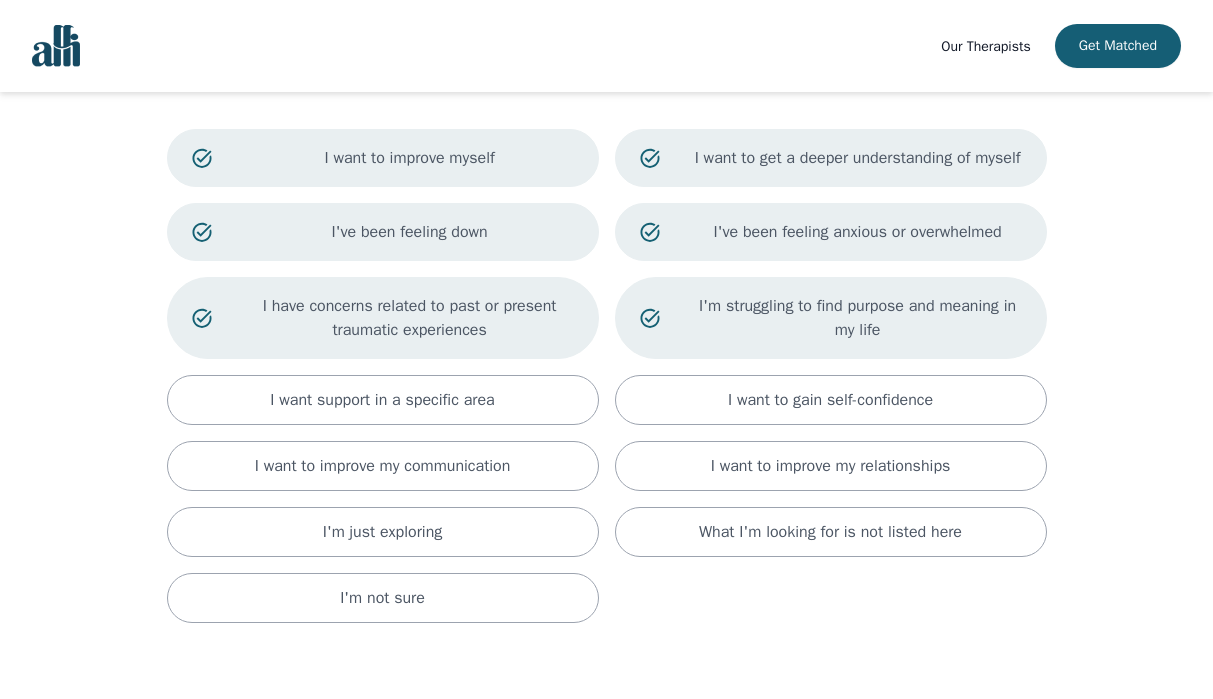 scroll, scrollTop: 145, scrollLeft: 0, axis: vertical 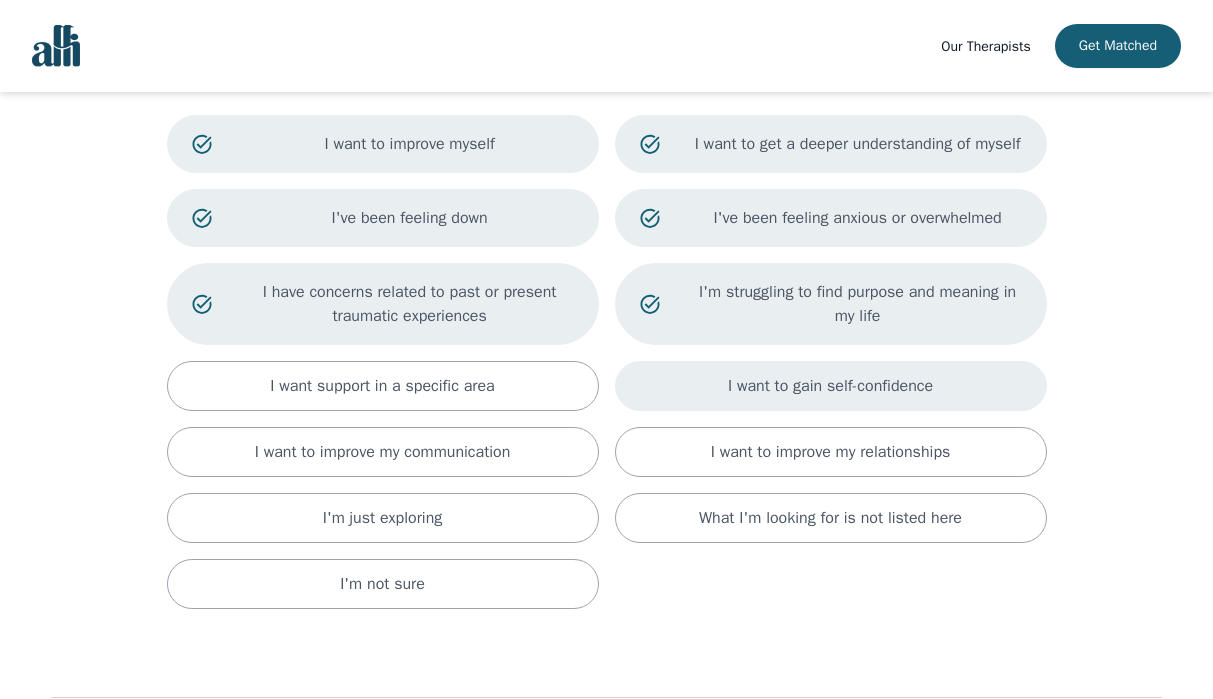 click on "I want to gain self-confidence" at bounding box center (382, 386) 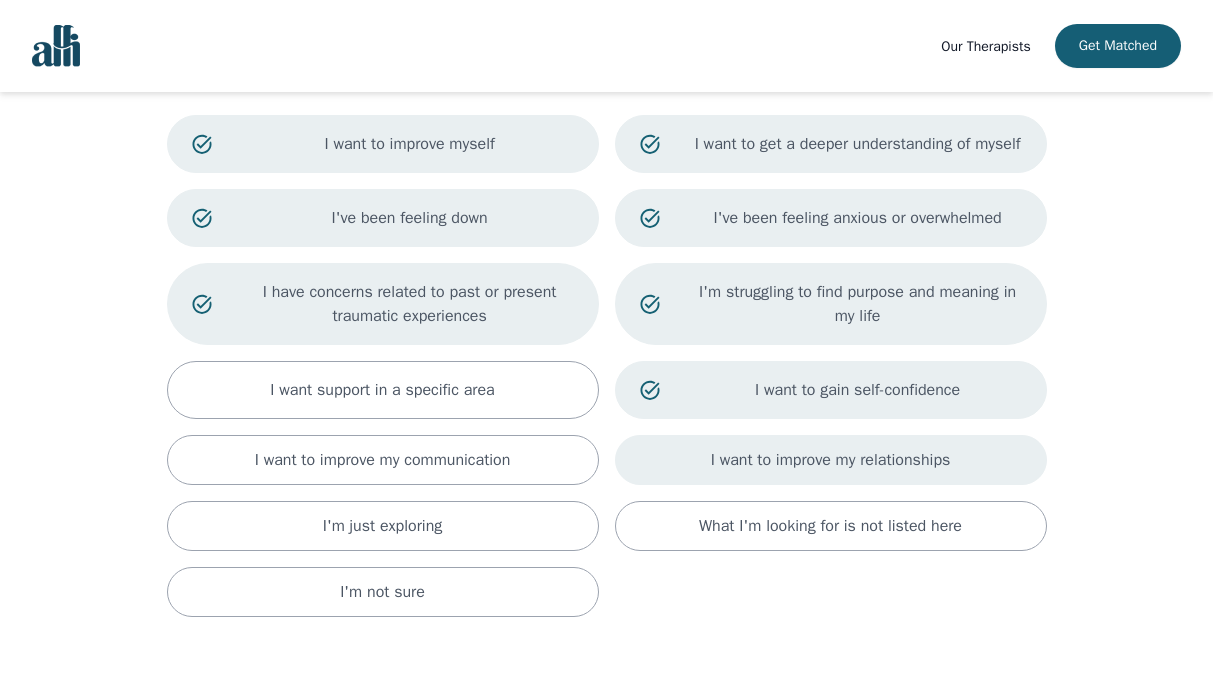click on "I want to improve my relationships" at bounding box center (831, 460) 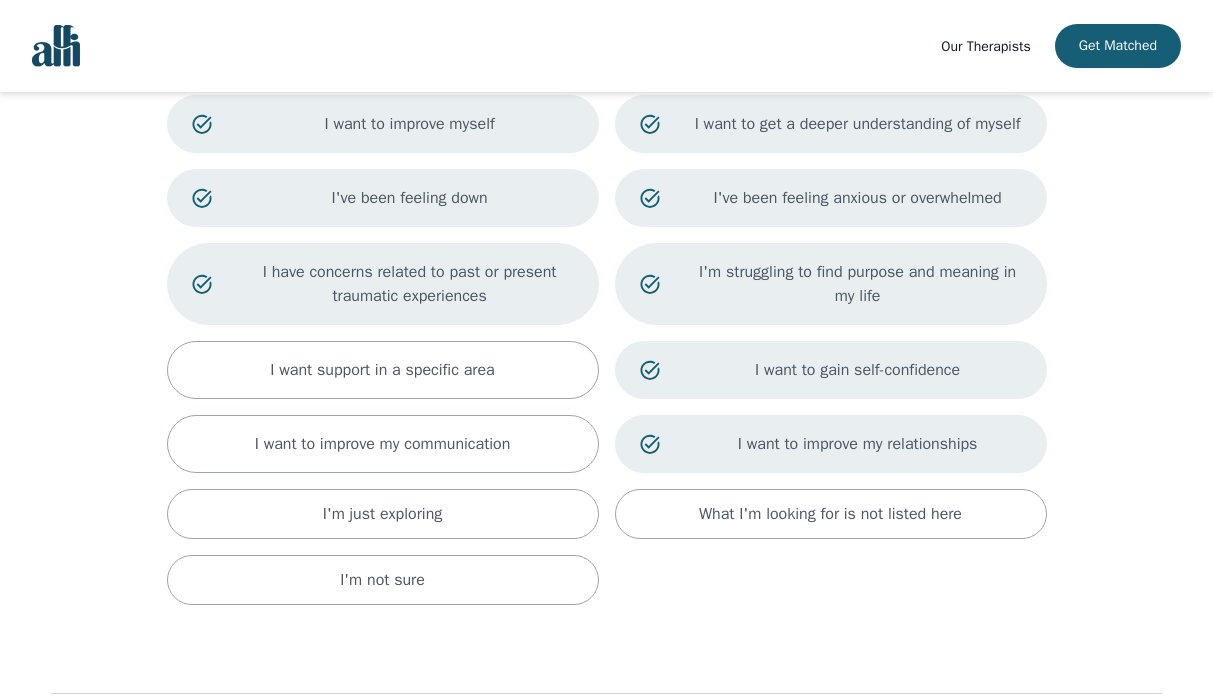 scroll, scrollTop: 312, scrollLeft: 0, axis: vertical 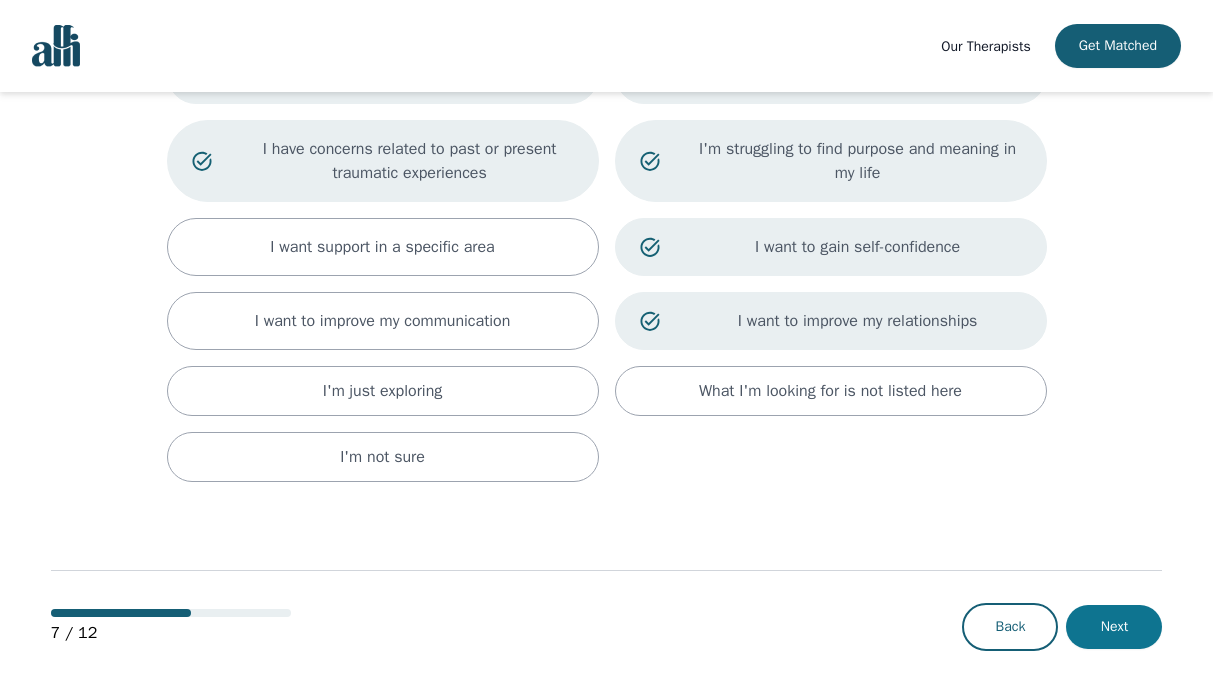 click on "Next" at bounding box center (1114, 627) 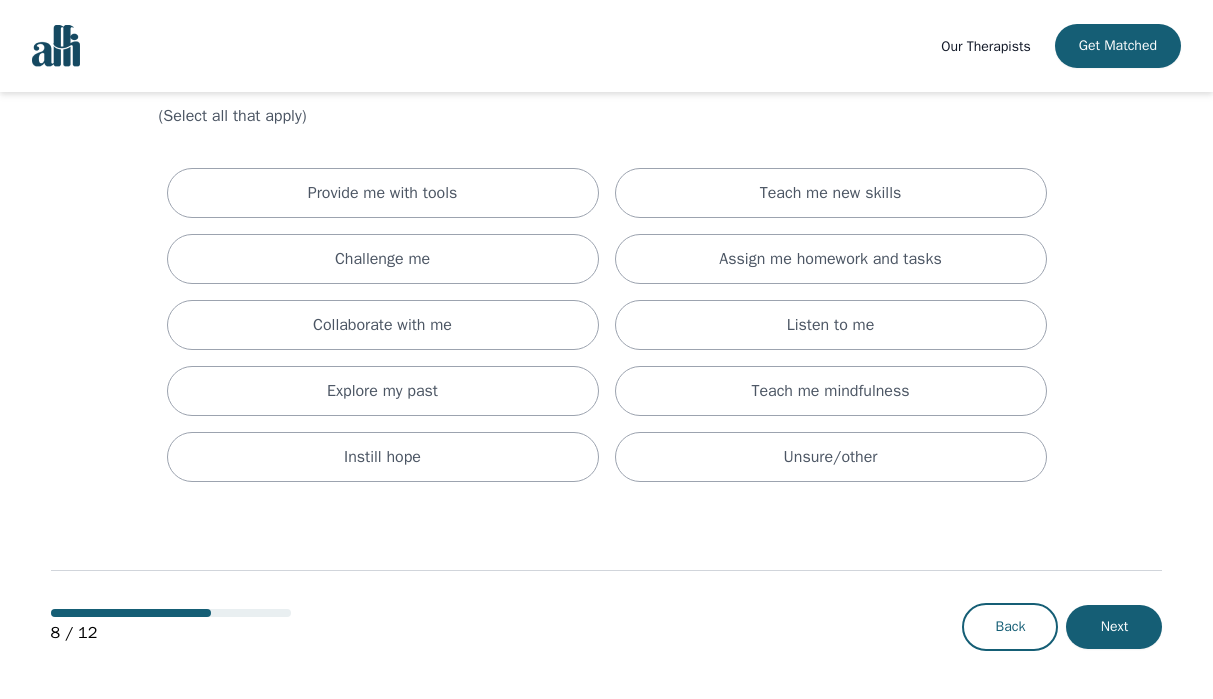 scroll, scrollTop: 0, scrollLeft: 0, axis: both 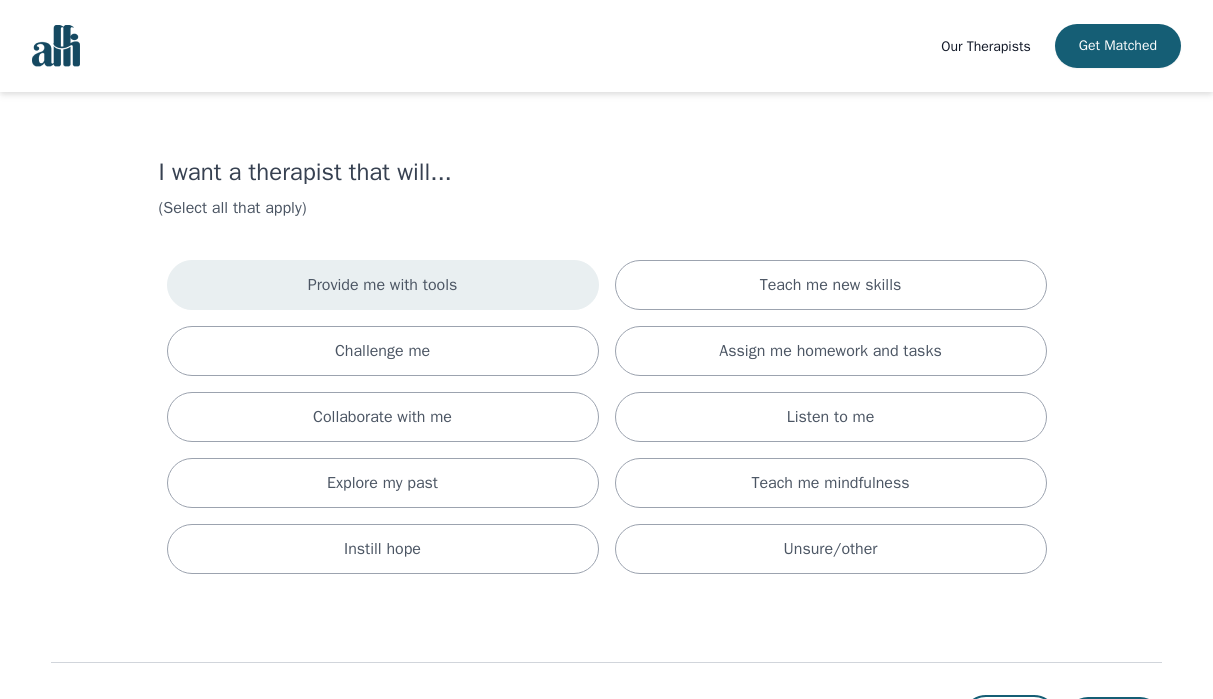 click on "Provide me with tools" at bounding box center [383, 285] 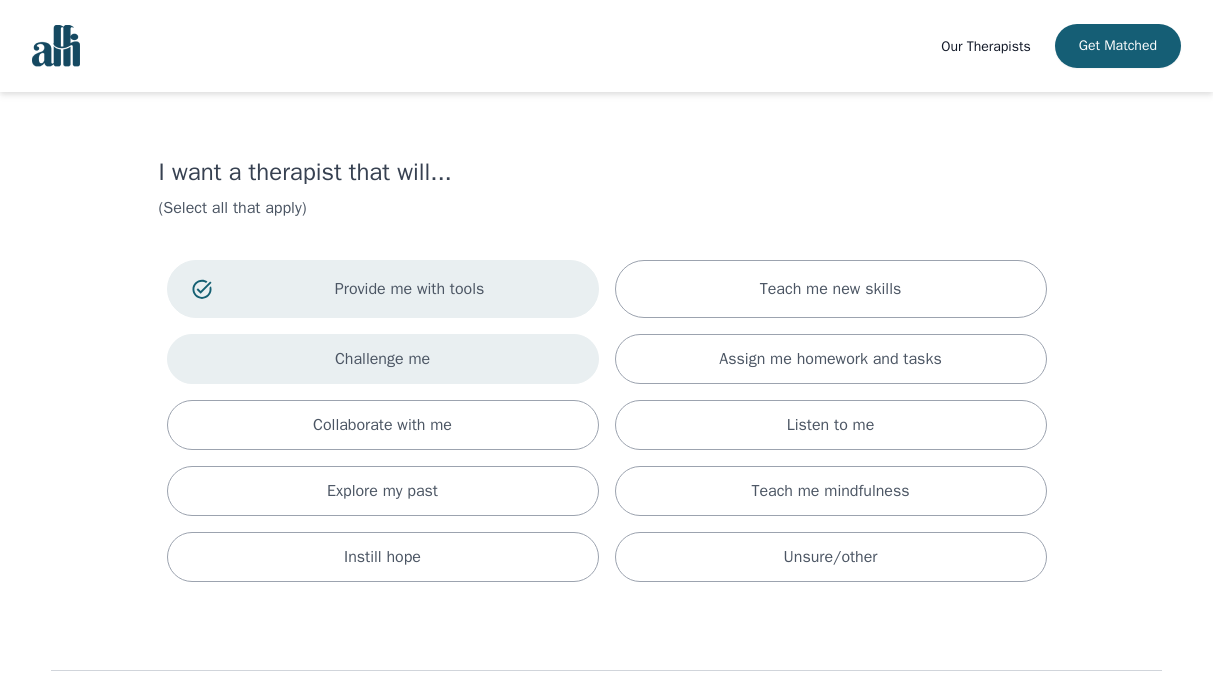 click on "Challenge me" at bounding box center [383, 359] 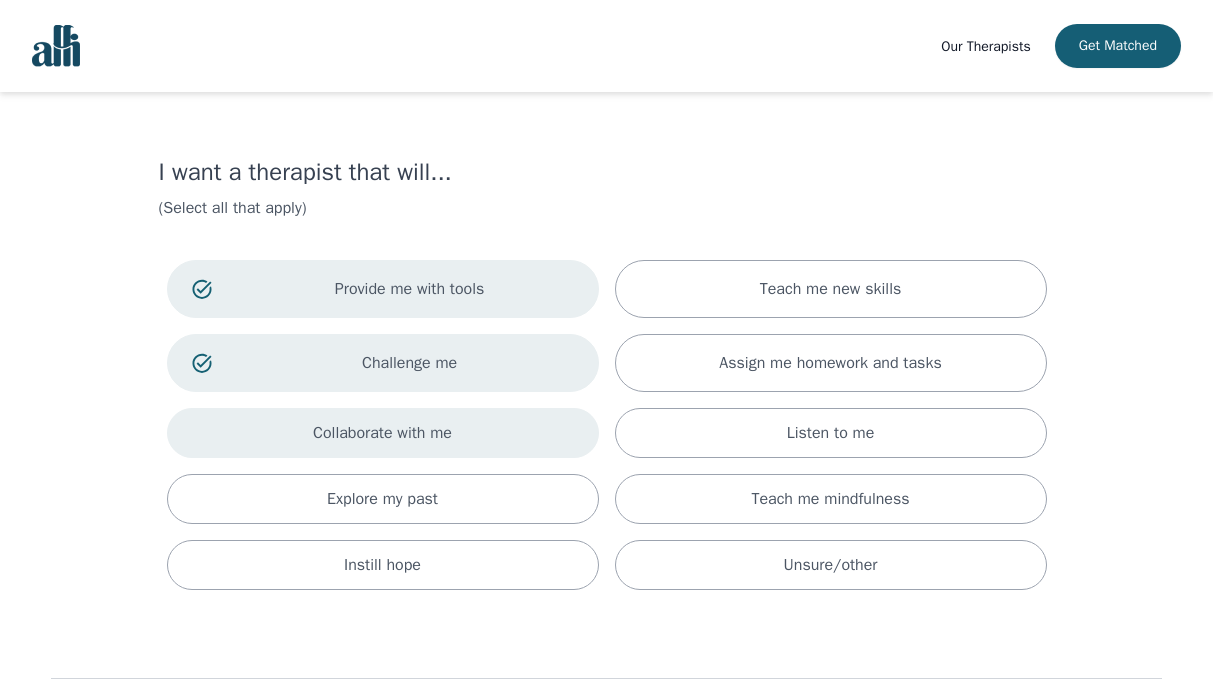 click on "Collaborate with me" at bounding box center [383, 433] 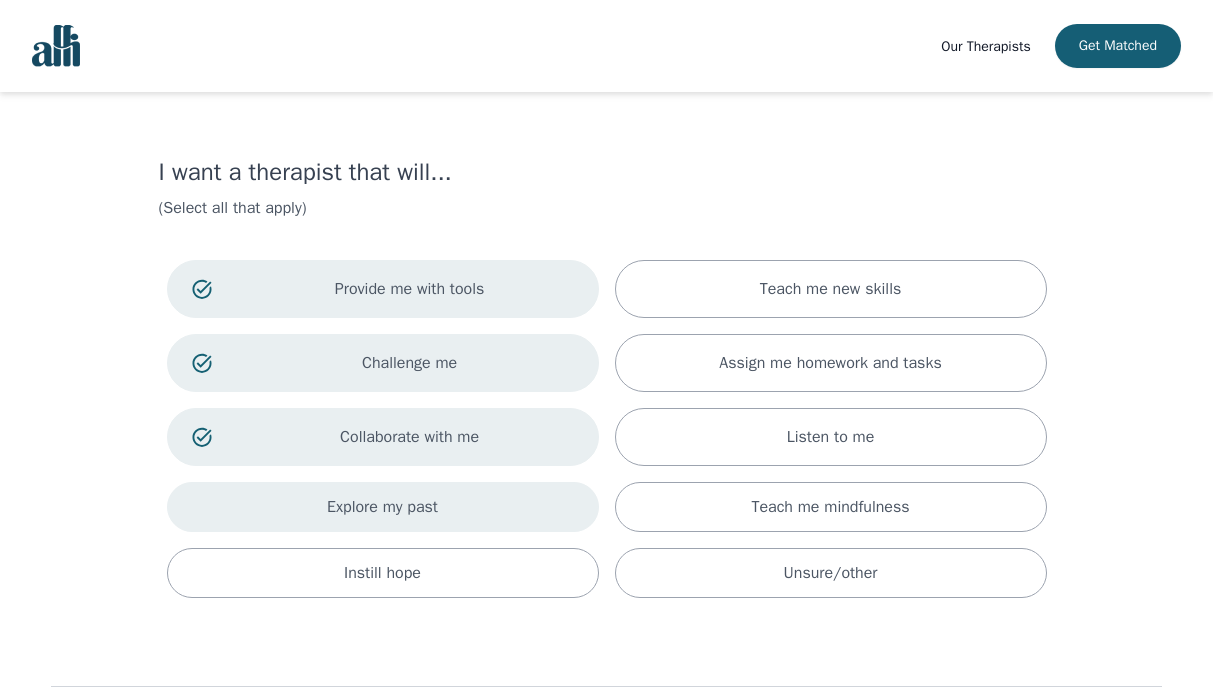 click on "Explore my past" at bounding box center [383, 507] 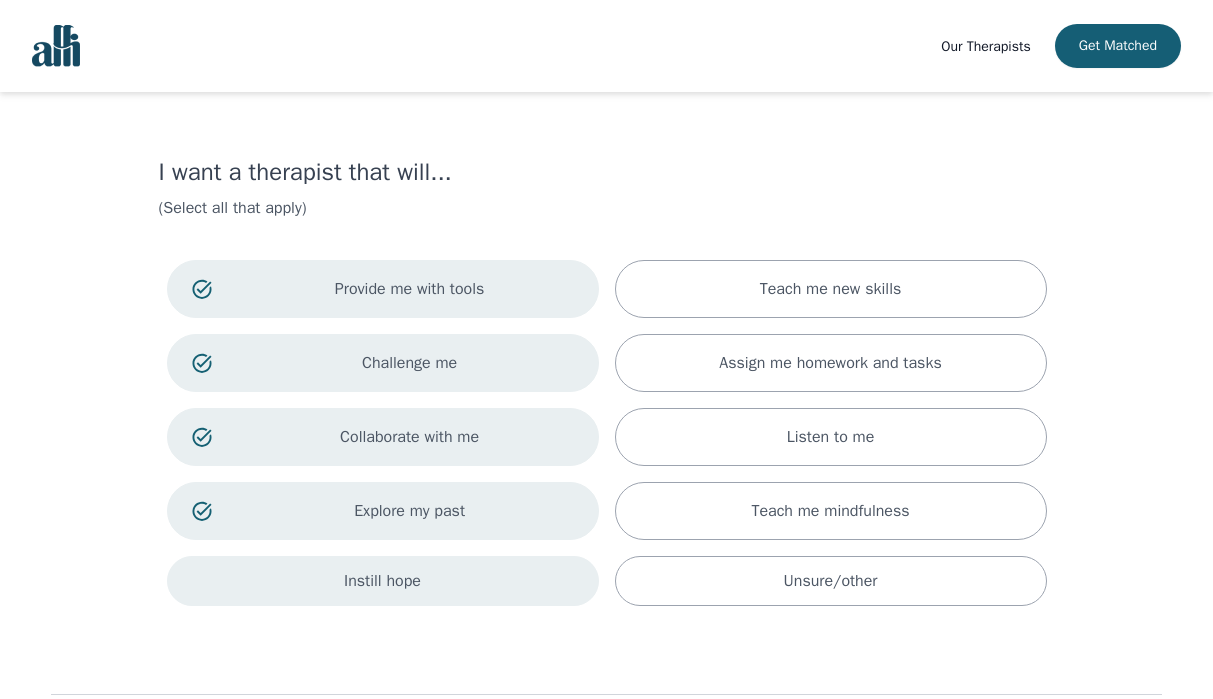 click on "Instill hope" at bounding box center (383, 581) 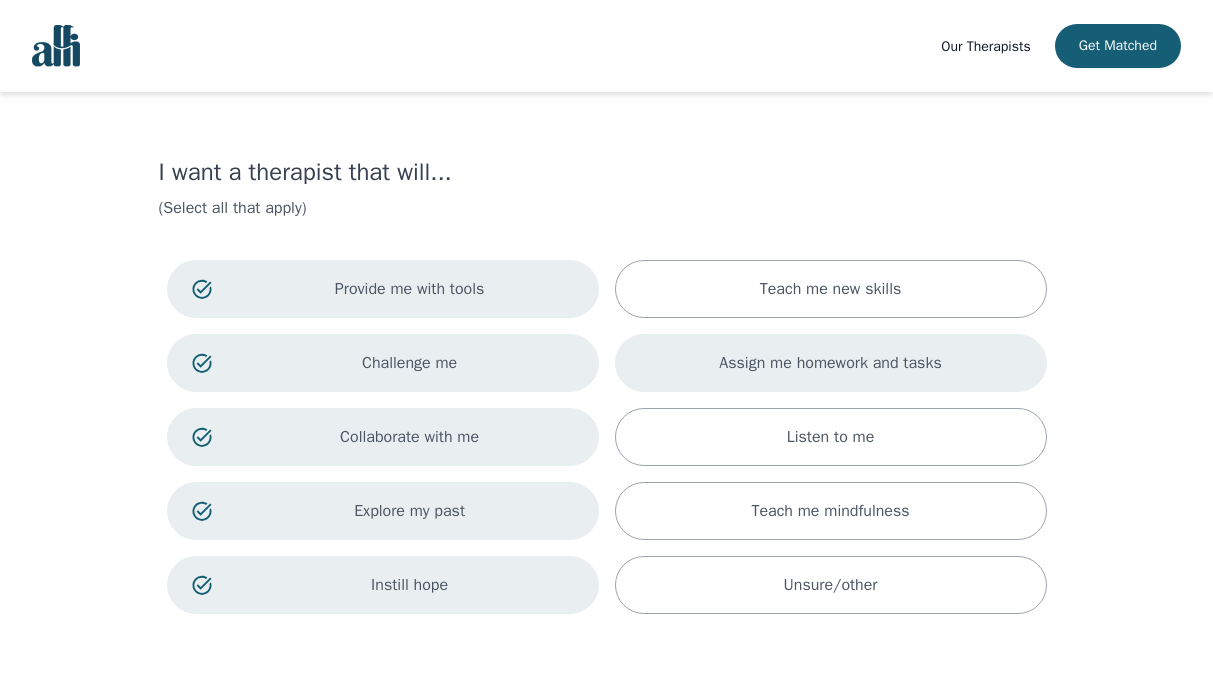 click on "Assign me homework and tasks" at bounding box center [831, 363] 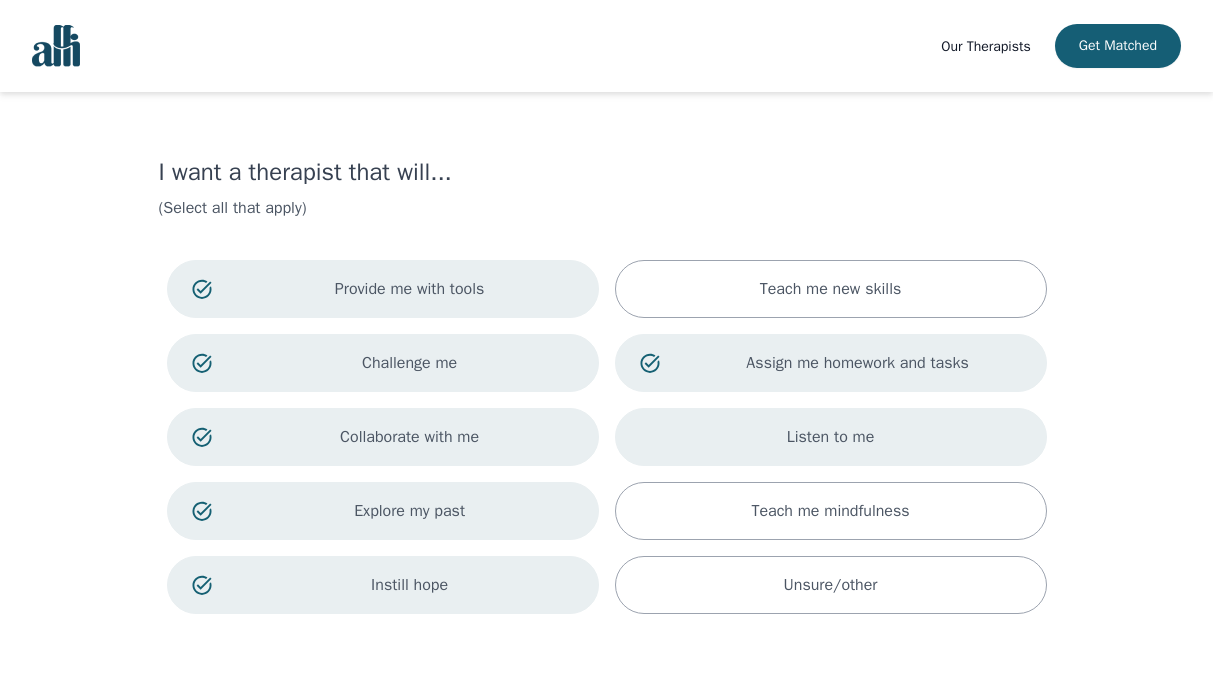 click on "Listen to me" at bounding box center (831, 437) 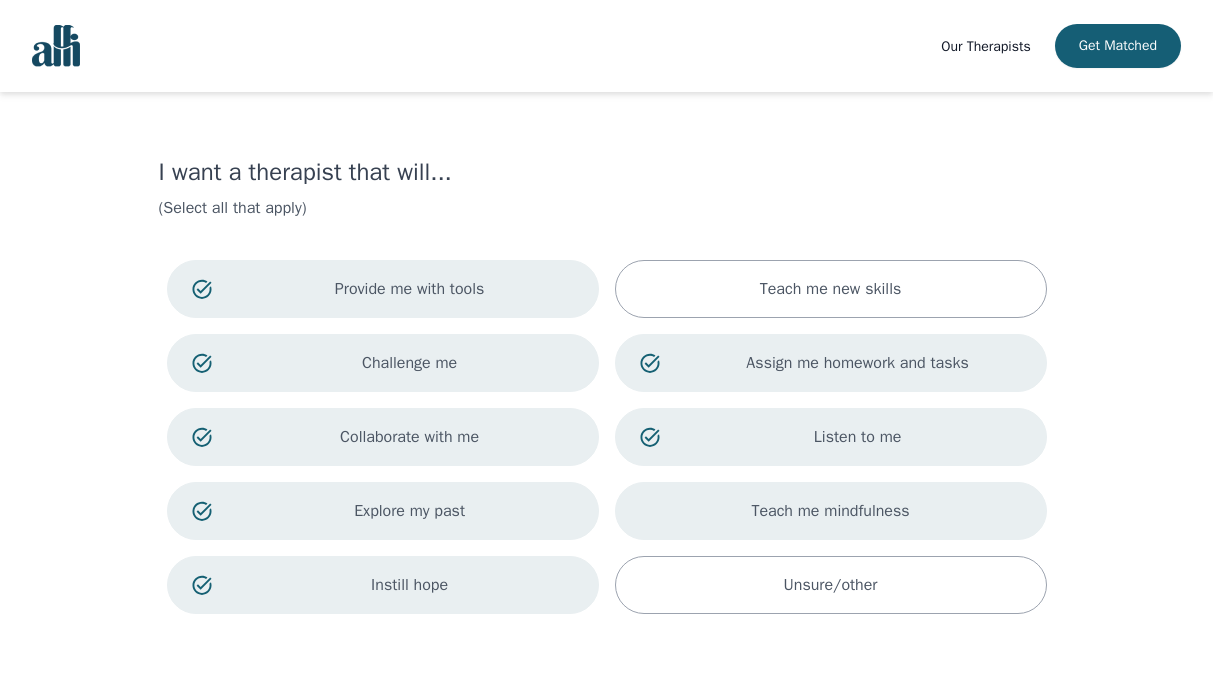 click on "Teach me mindfulness" at bounding box center (831, 511) 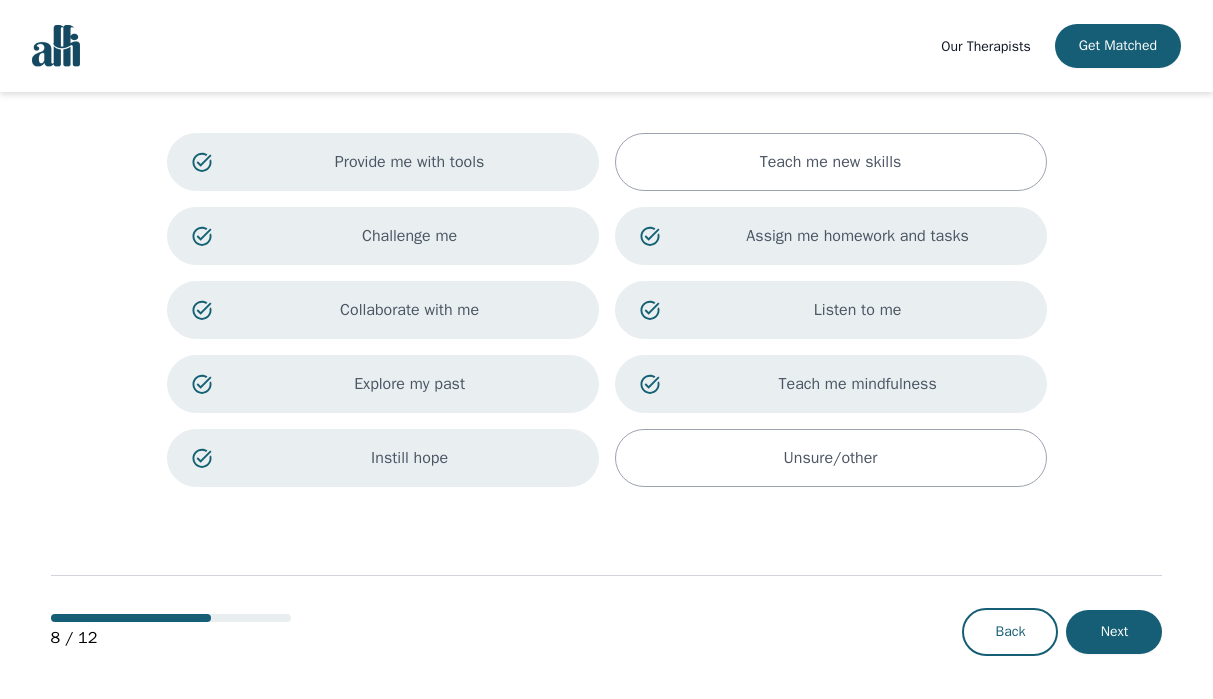 scroll, scrollTop: 132, scrollLeft: 0, axis: vertical 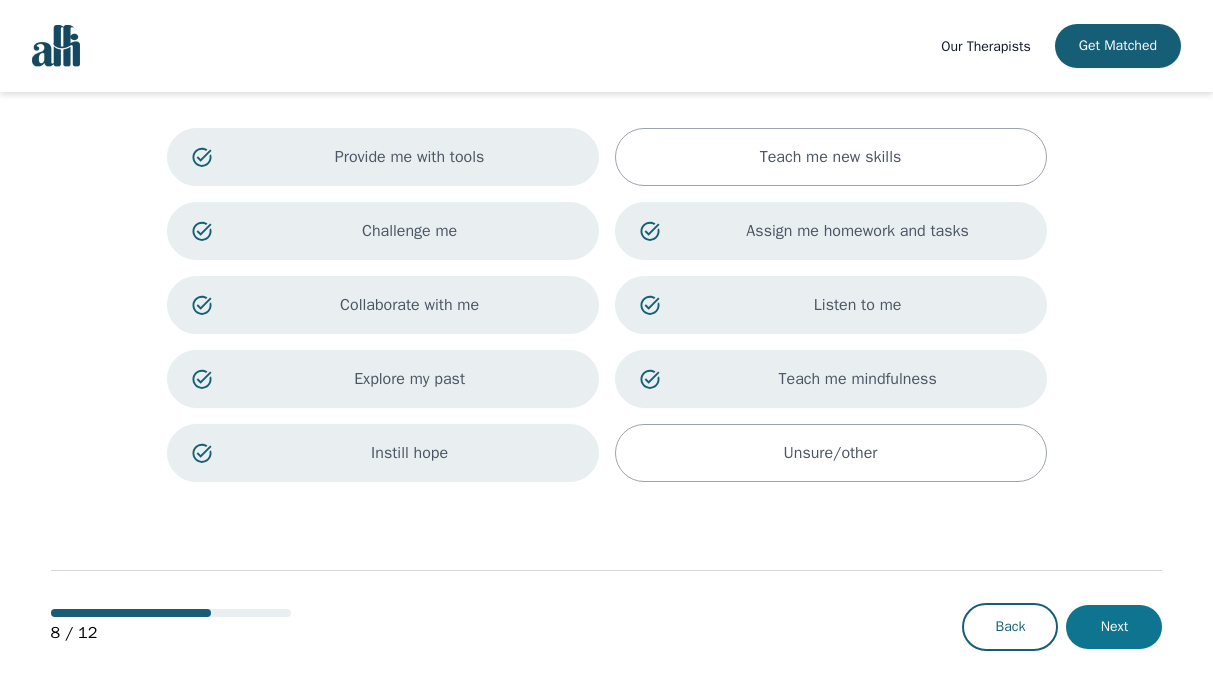 click on "Next" at bounding box center [1114, 627] 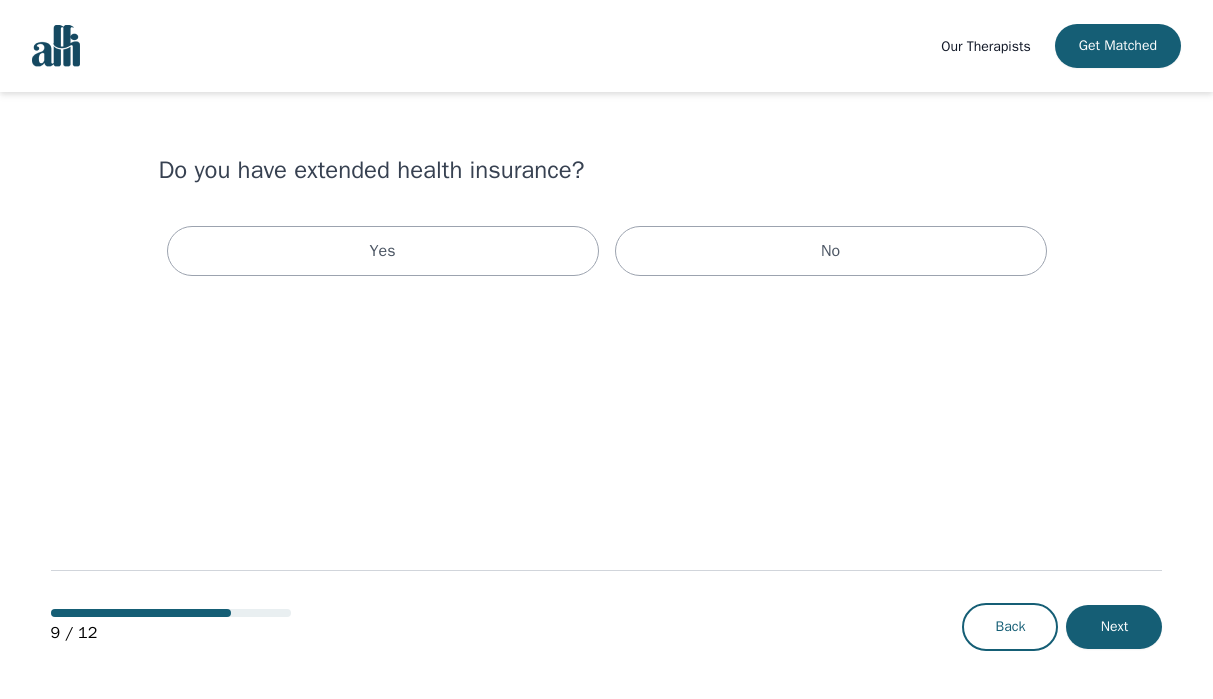 scroll, scrollTop: 0, scrollLeft: 0, axis: both 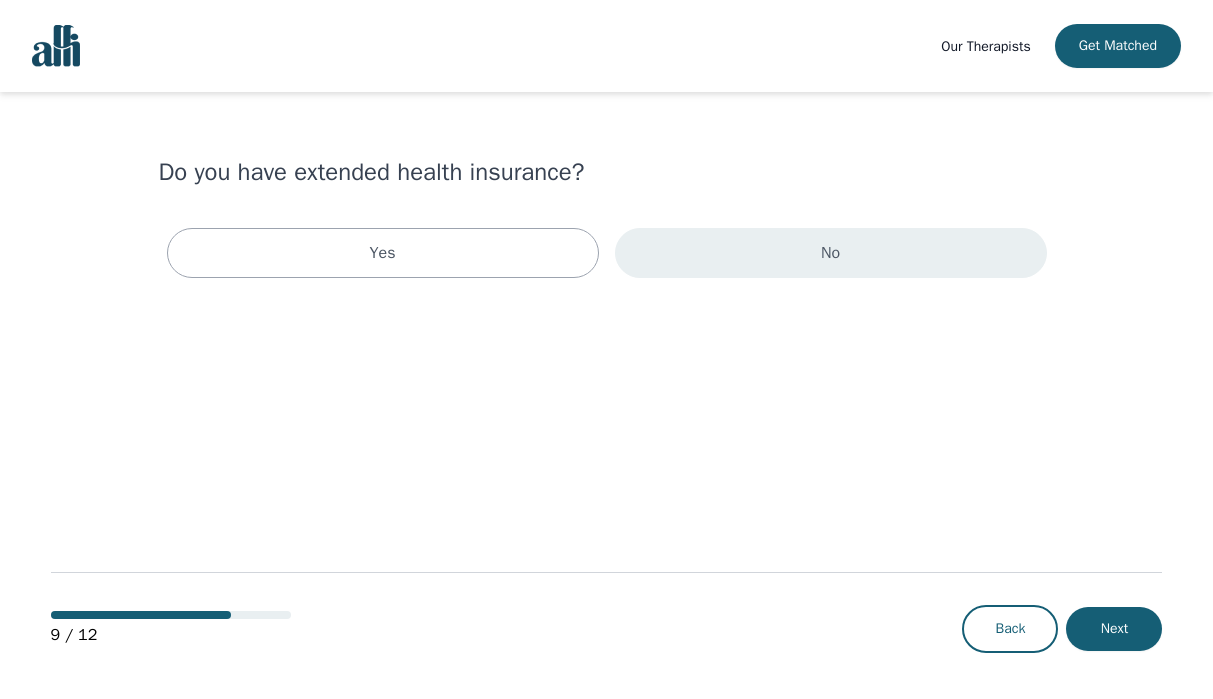 click on "No" at bounding box center (831, 253) 